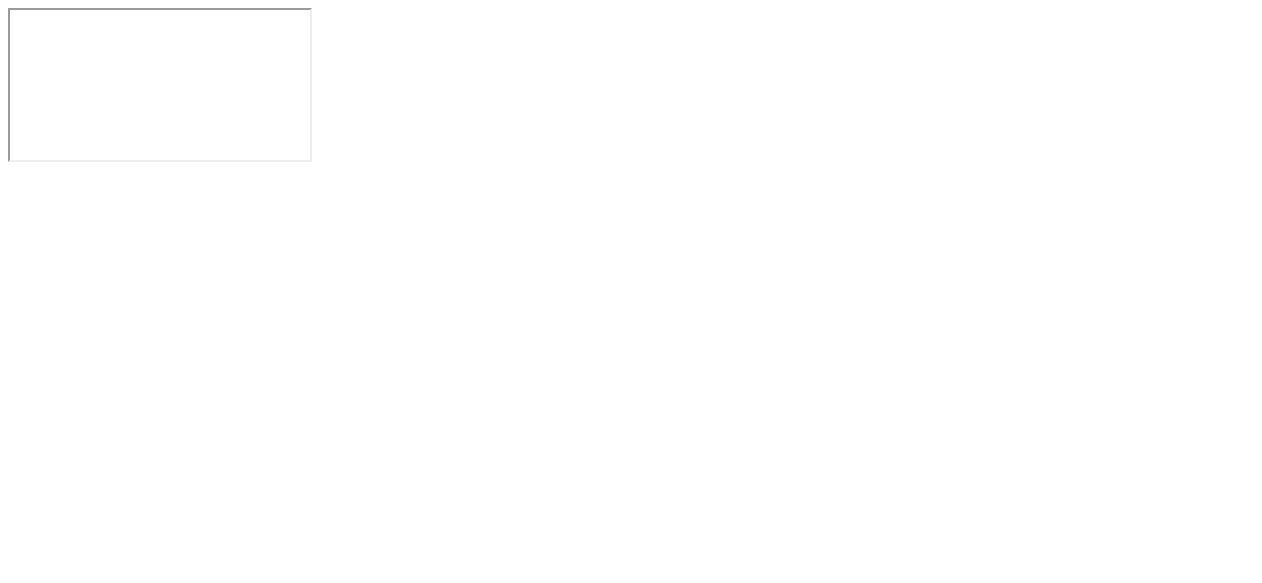 scroll, scrollTop: 0, scrollLeft: 0, axis: both 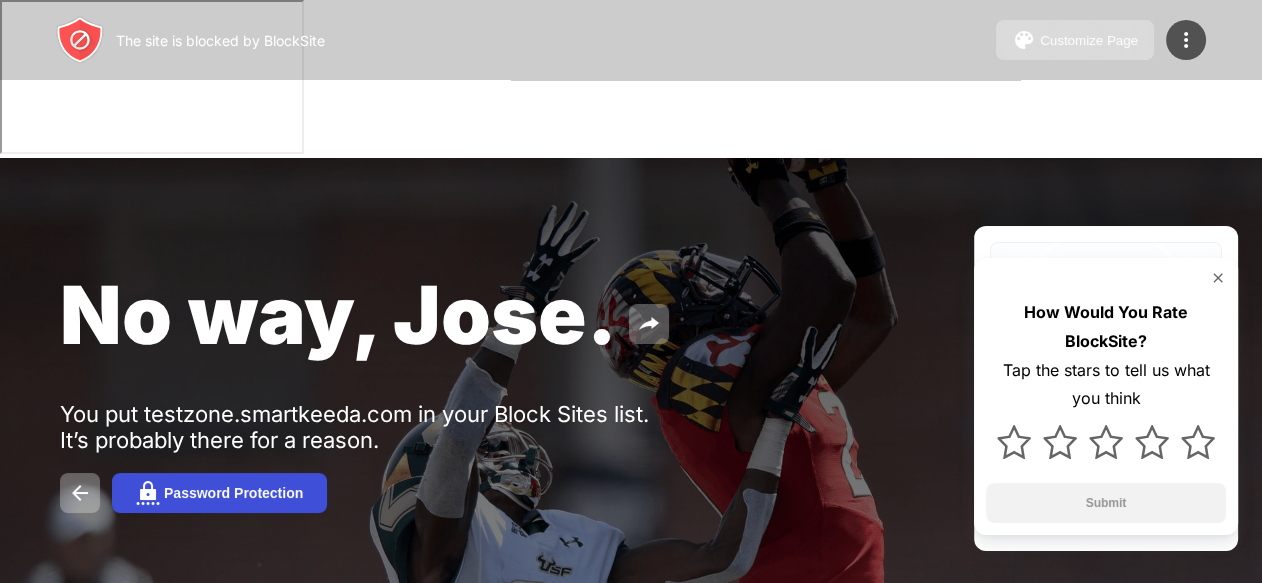 click on "Password Protection" at bounding box center (233, 493) 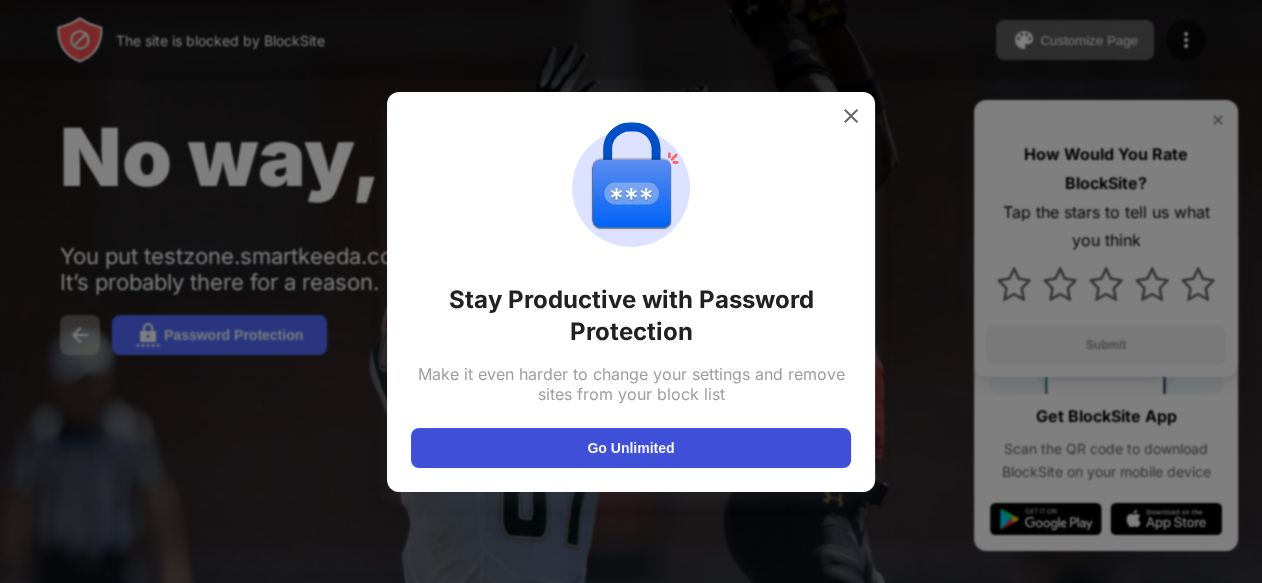 click on "Go Unlimited" at bounding box center [631, 448] 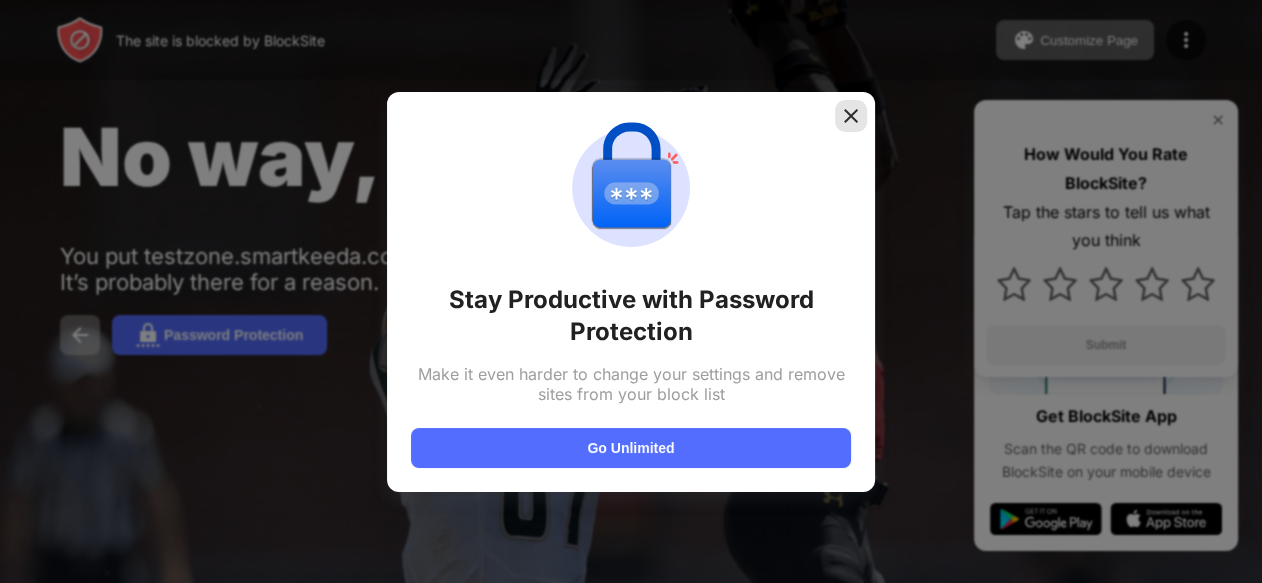 click at bounding box center (851, 116) 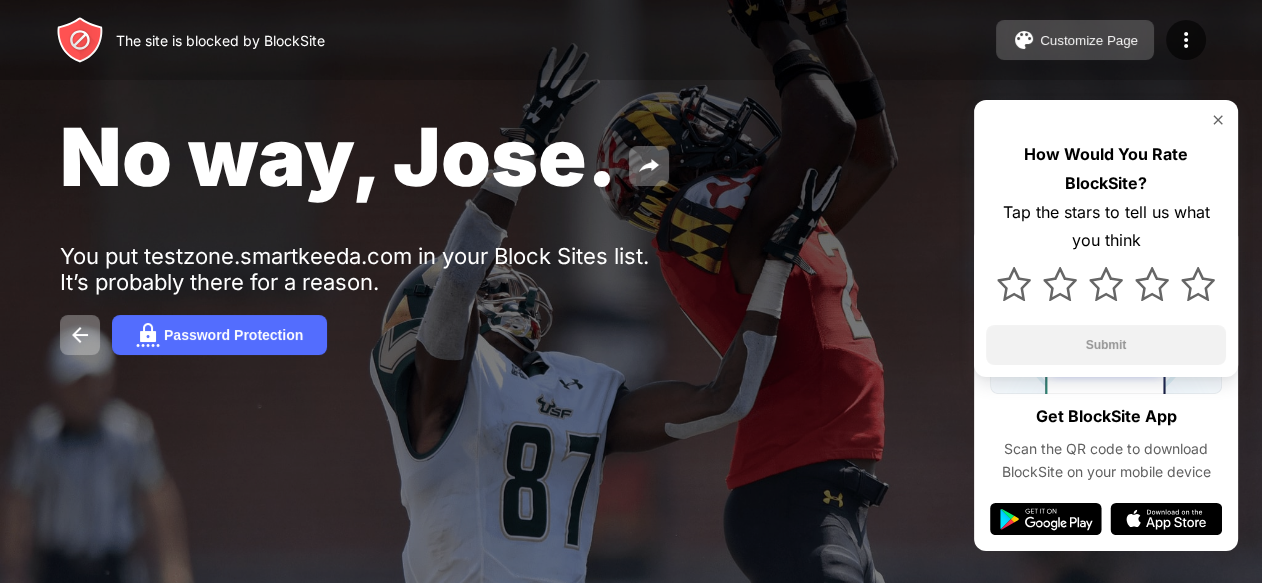 click on "Customize Page" at bounding box center [1075, 40] 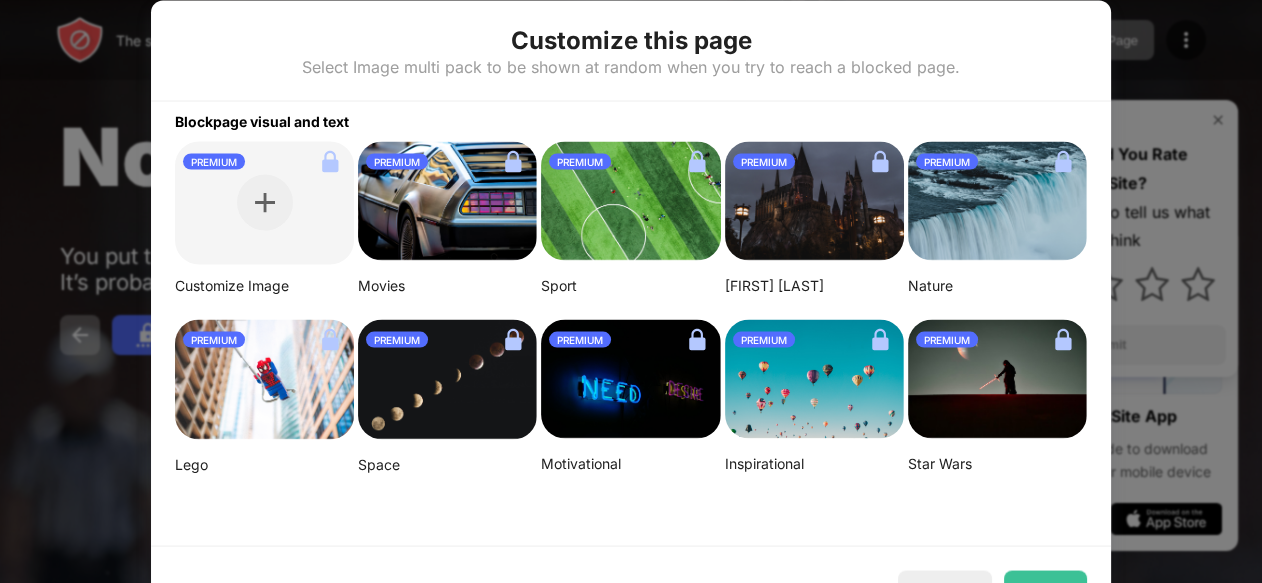 click at bounding box center (631, 291) 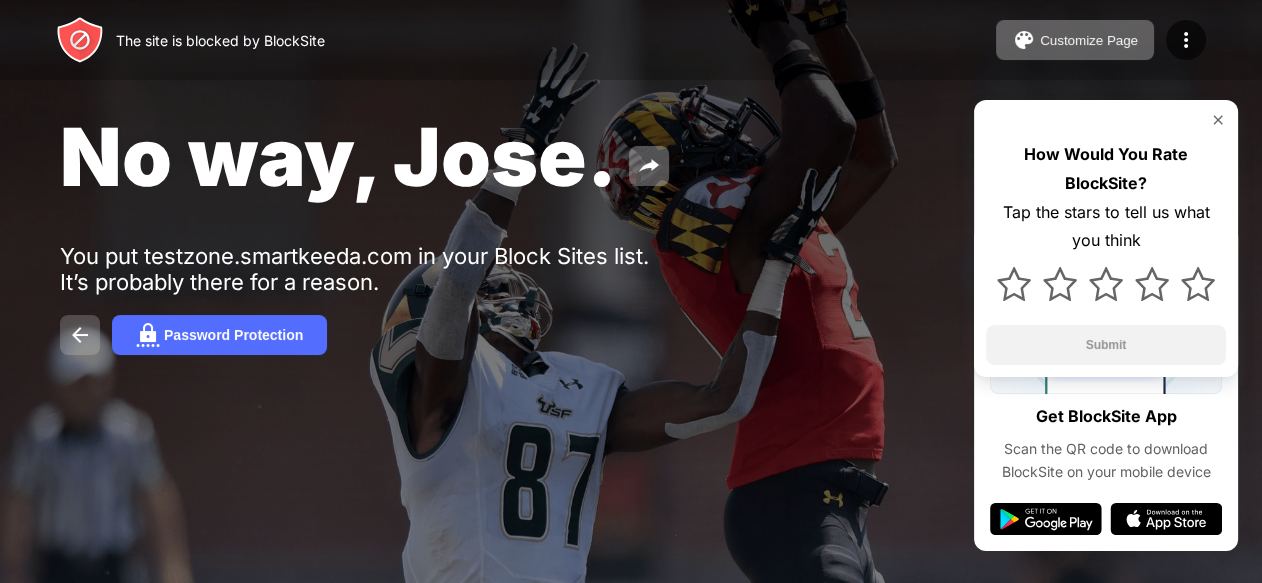 click at bounding box center [80, 335] 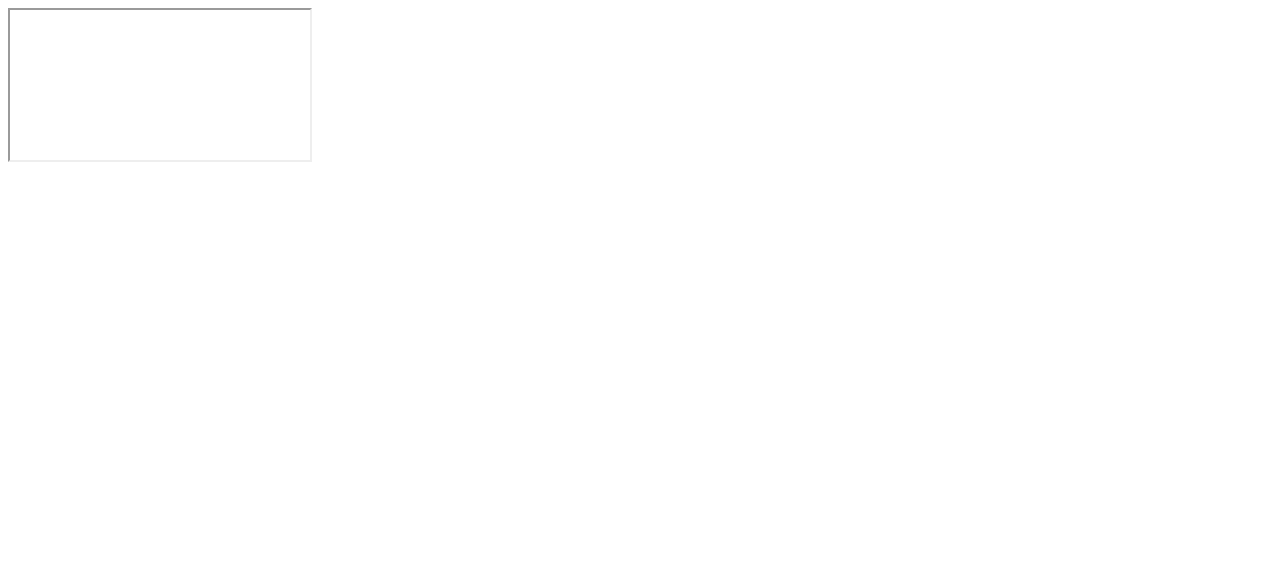 scroll, scrollTop: 0, scrollLeft: 0, axis: both 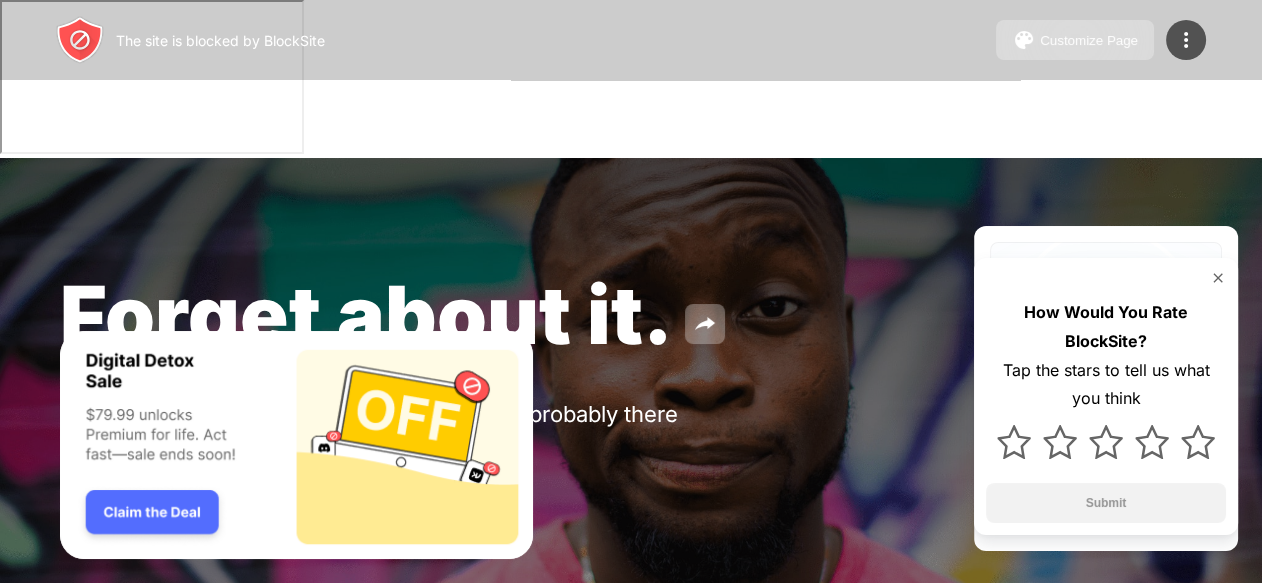 click on "Forget about it. You put testzone.smartkeeda.com in your Block Sites list. It’s probably there for a reason. Password Protection How Would You Rate BlockSite? Tap the stars to tell us what you think Submit" at bounding box center (631, 389) 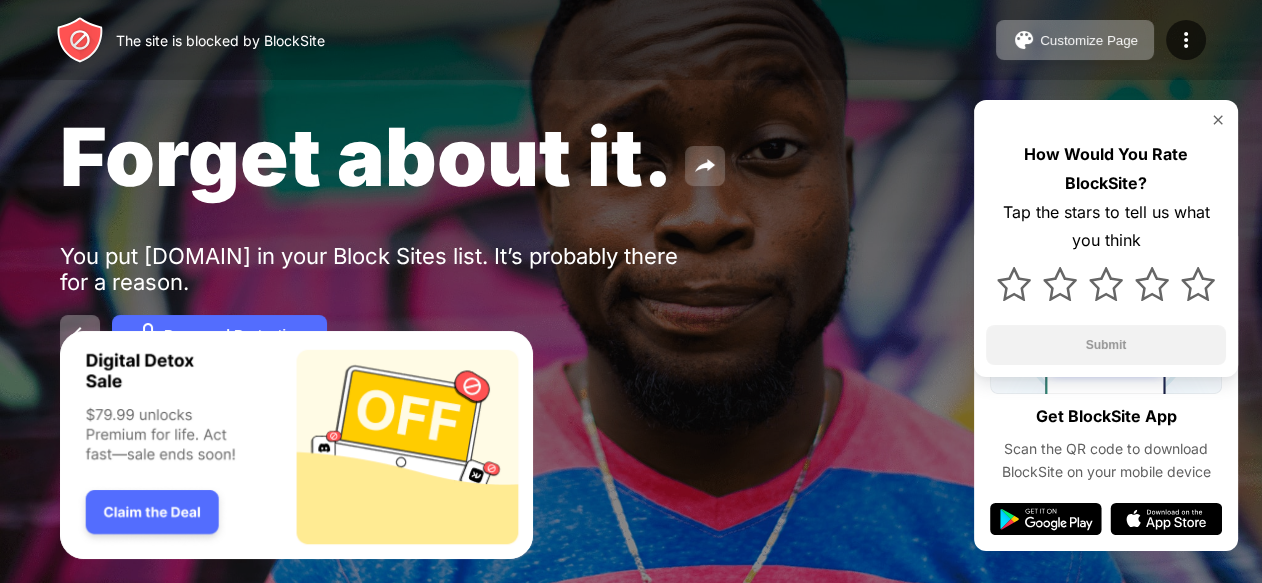 click at bounding box center (705, 166) 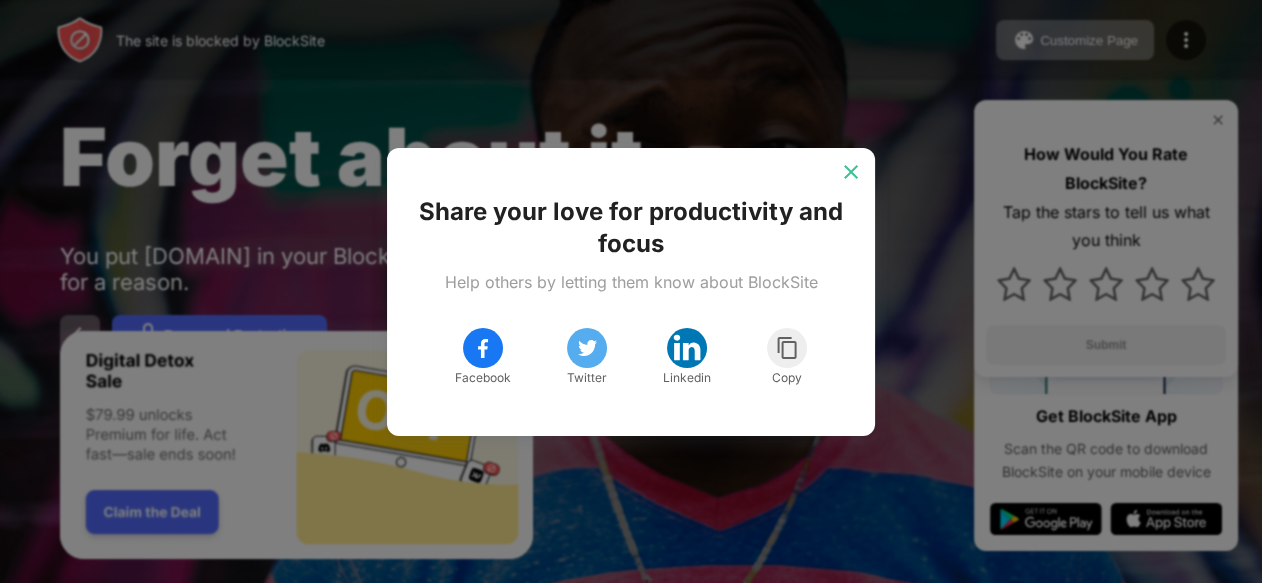 click at bounding box center (851, 172) 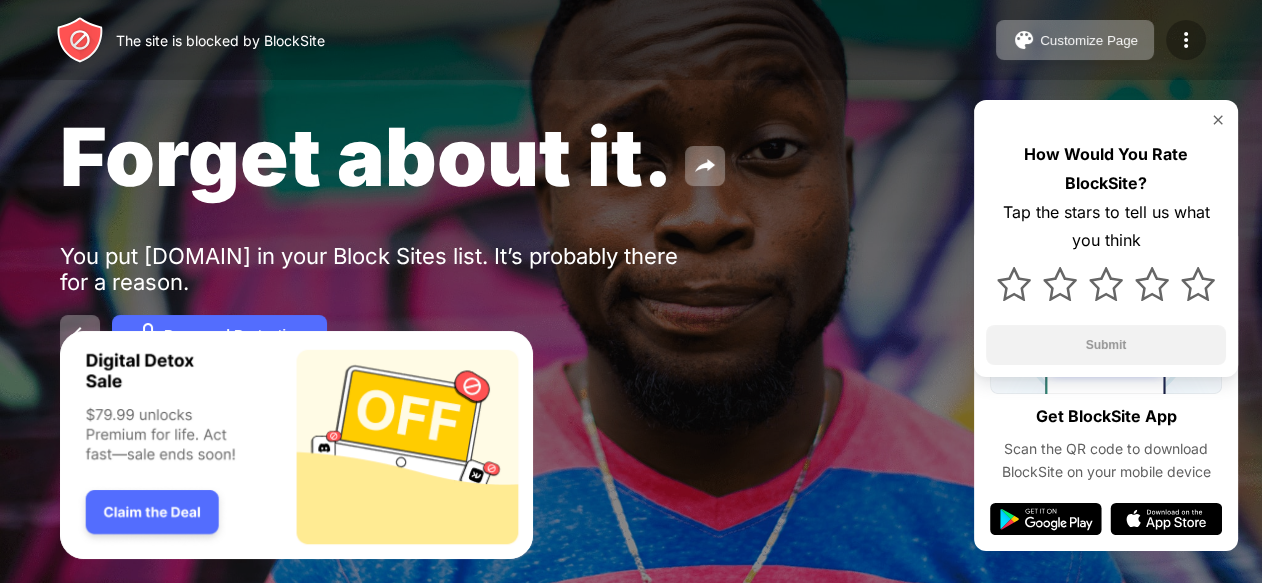 click at bounding box center (1186, 40) 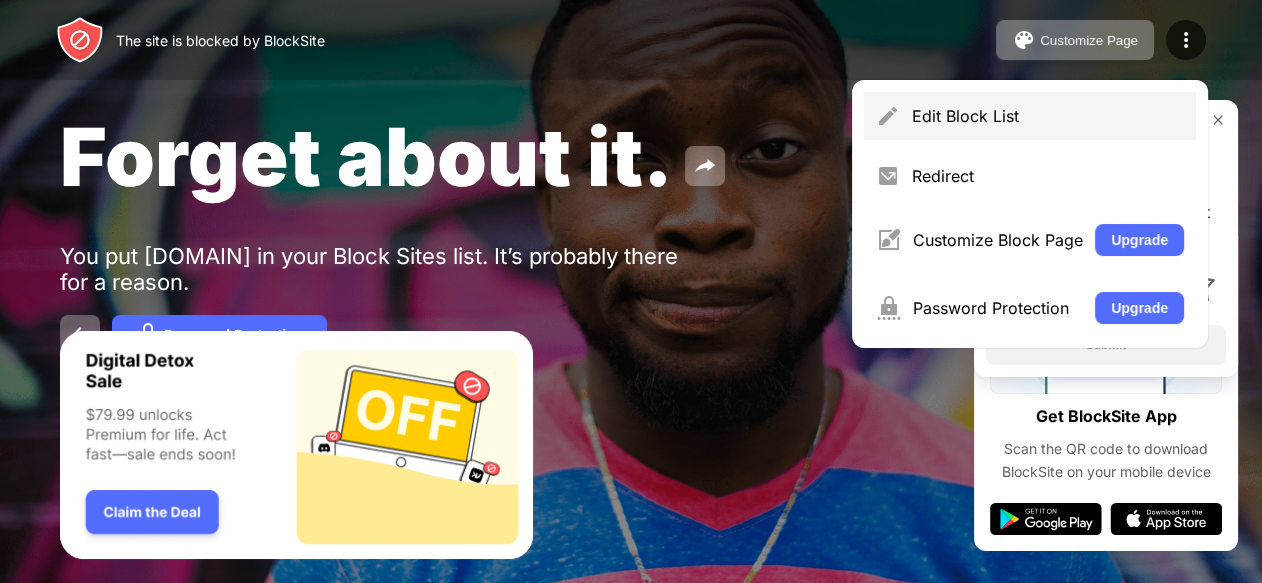 click on "Edit Block List" at bounding box center (1048, 116) 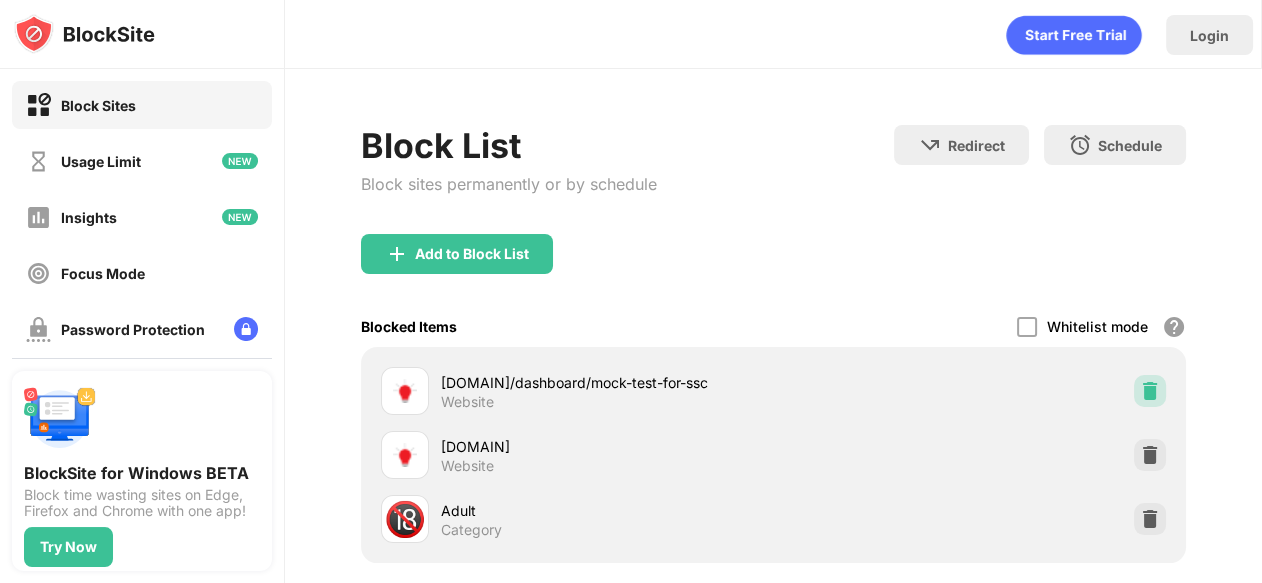 click at bounding box center [1150, 391] 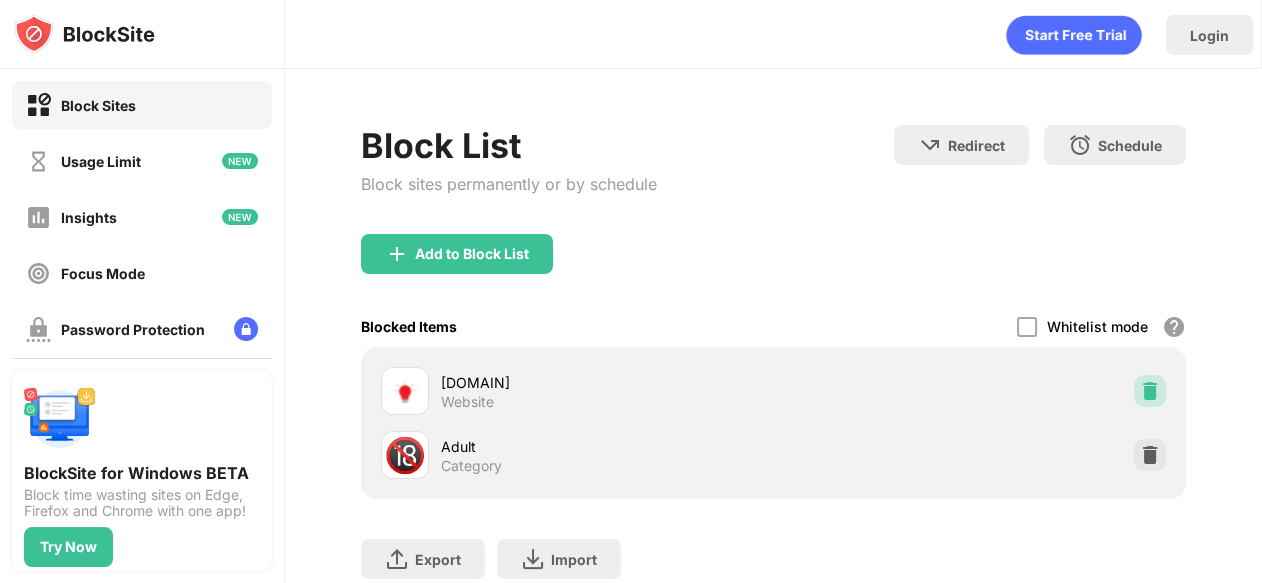 click at bounding box center [1150, 391] 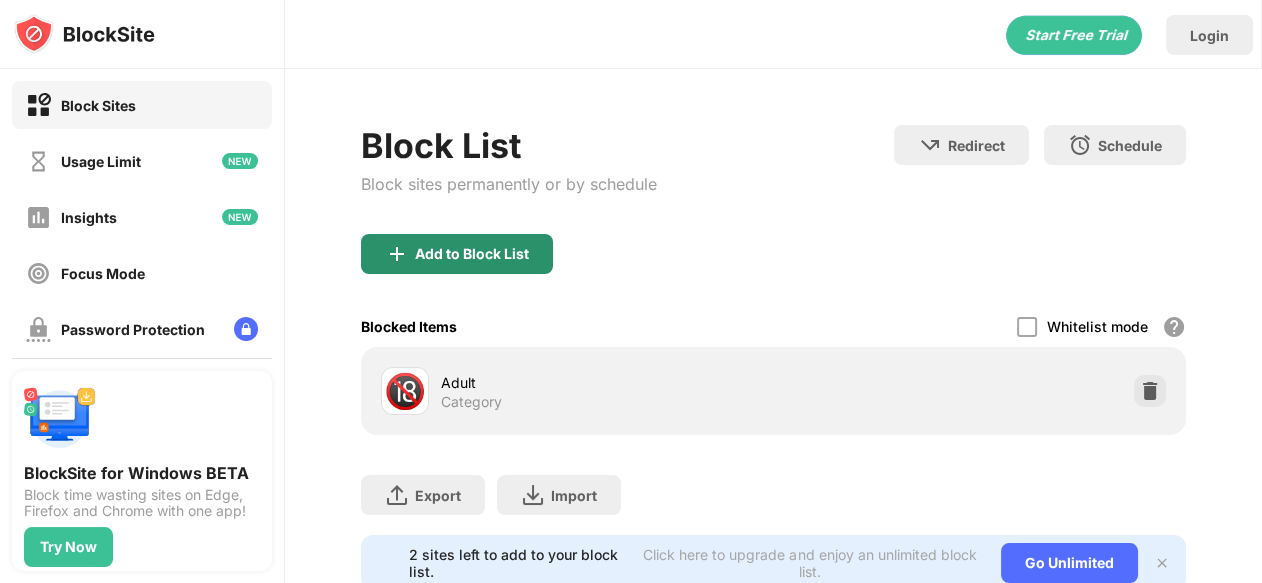click on "Add to Block List" at bounding box center [457, 254] 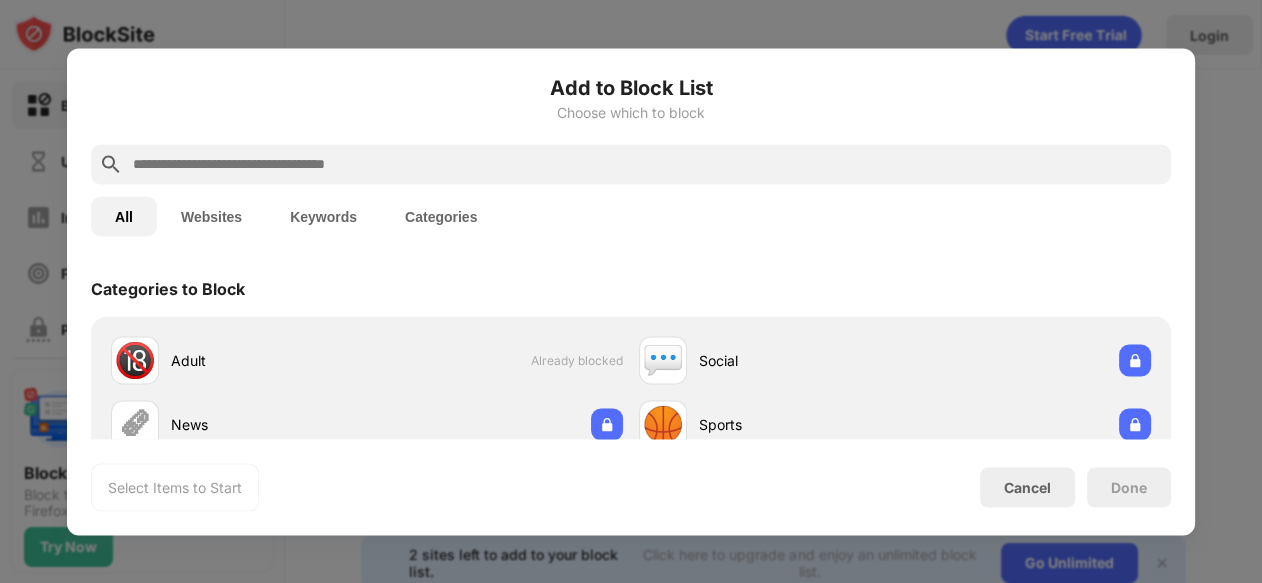 click at bounding box center (647, 164) 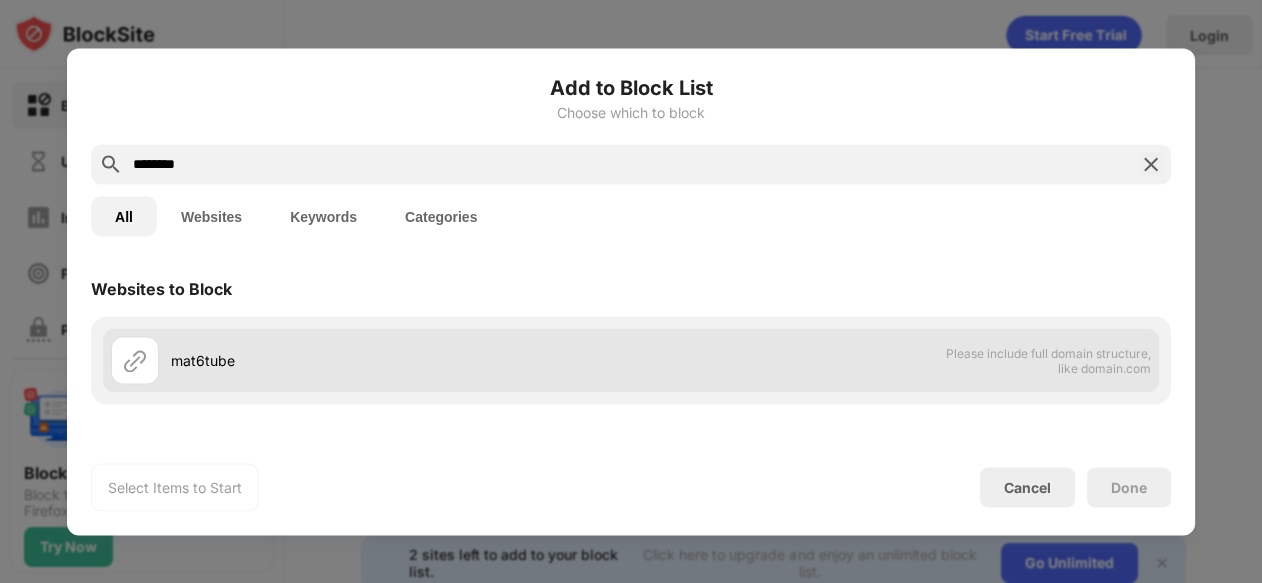click on "mat6tube Please include full domain structure, like domain.com" at bounding box center [631, 360] 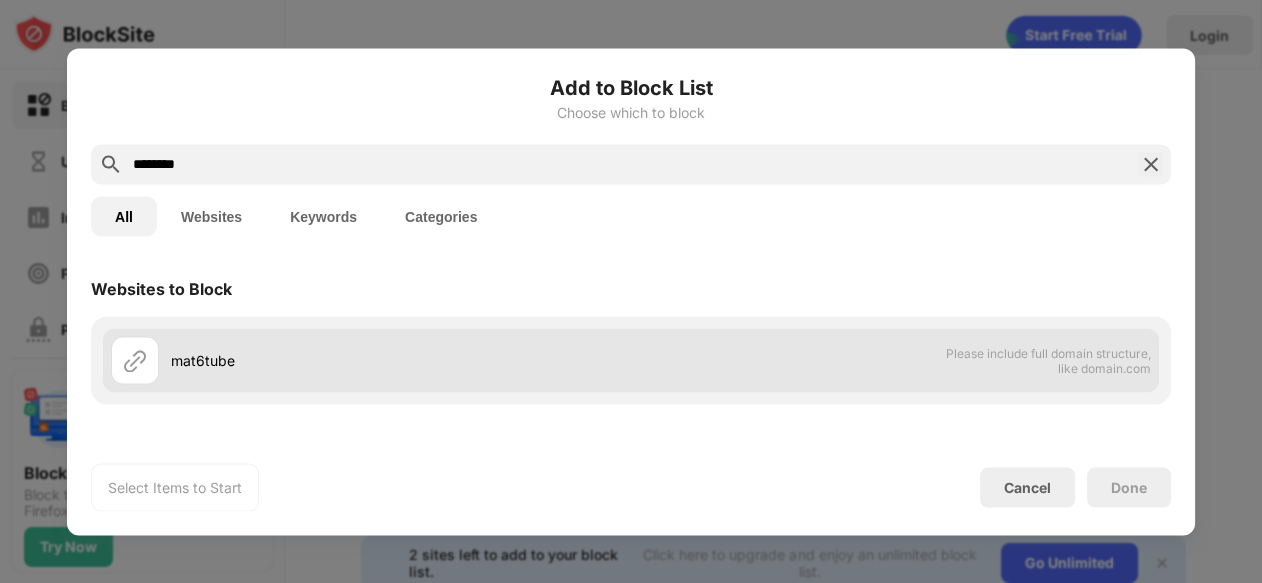 click at bounding box center (135, 360) 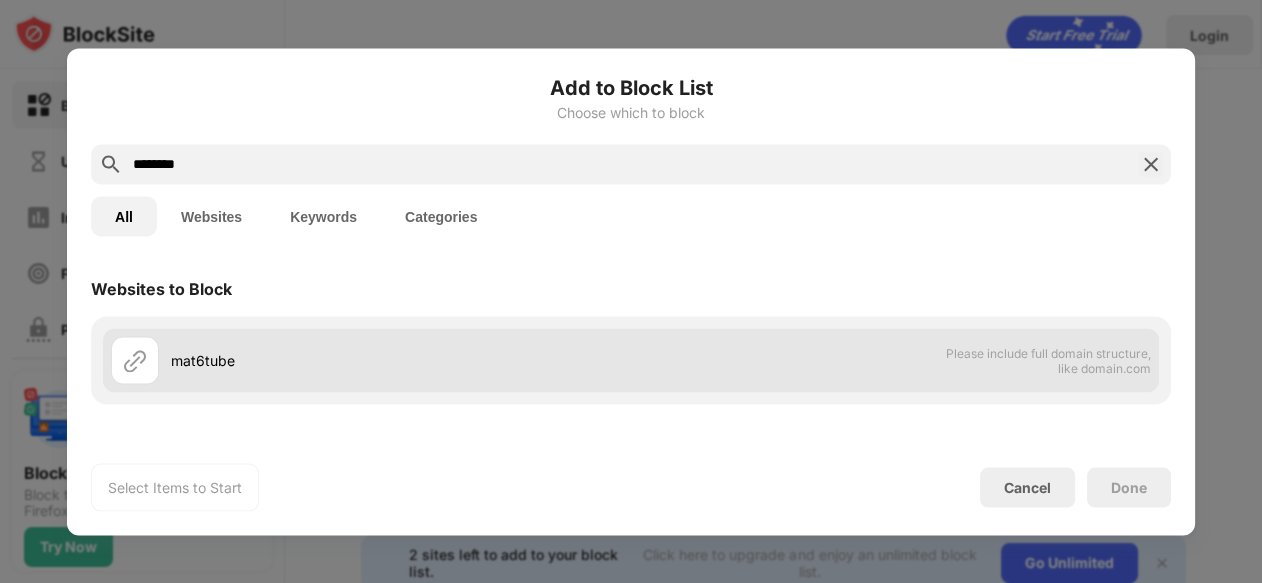 click at bounding box center [135, 360] 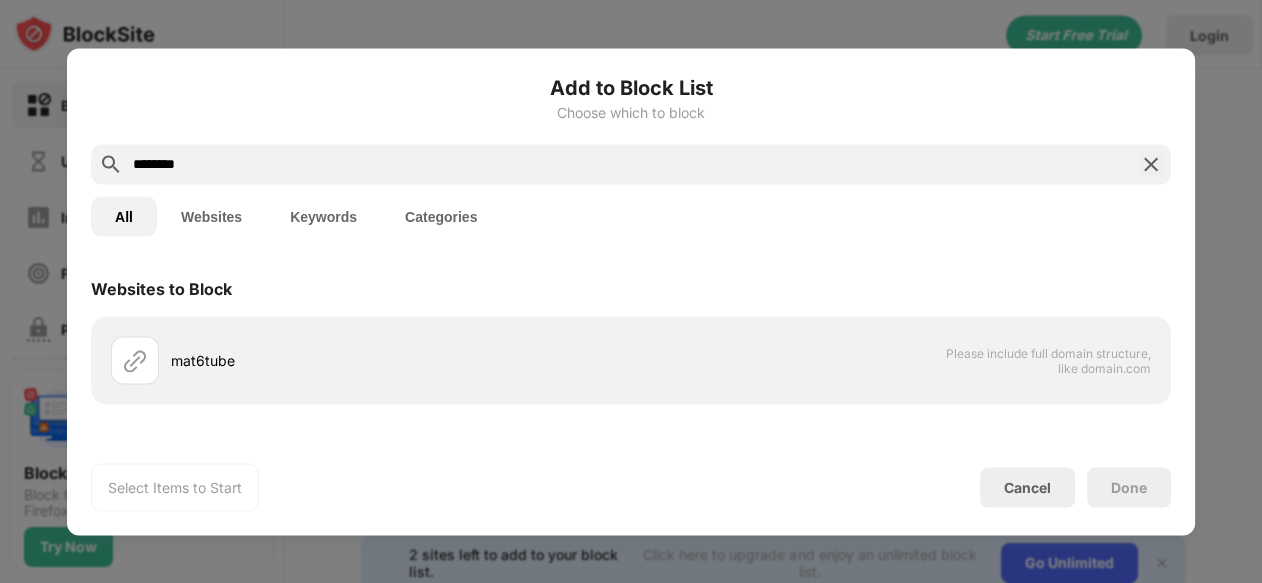 click on "Websites" at bounding box center [211, 216] 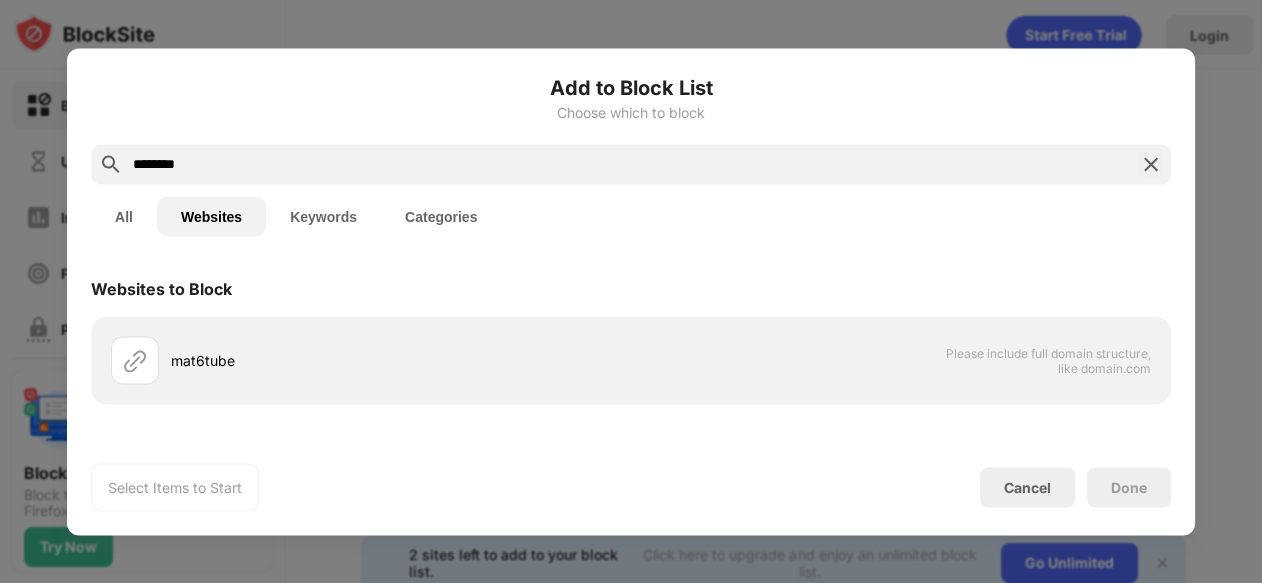 click on "********" at bounding box center (631, 164) 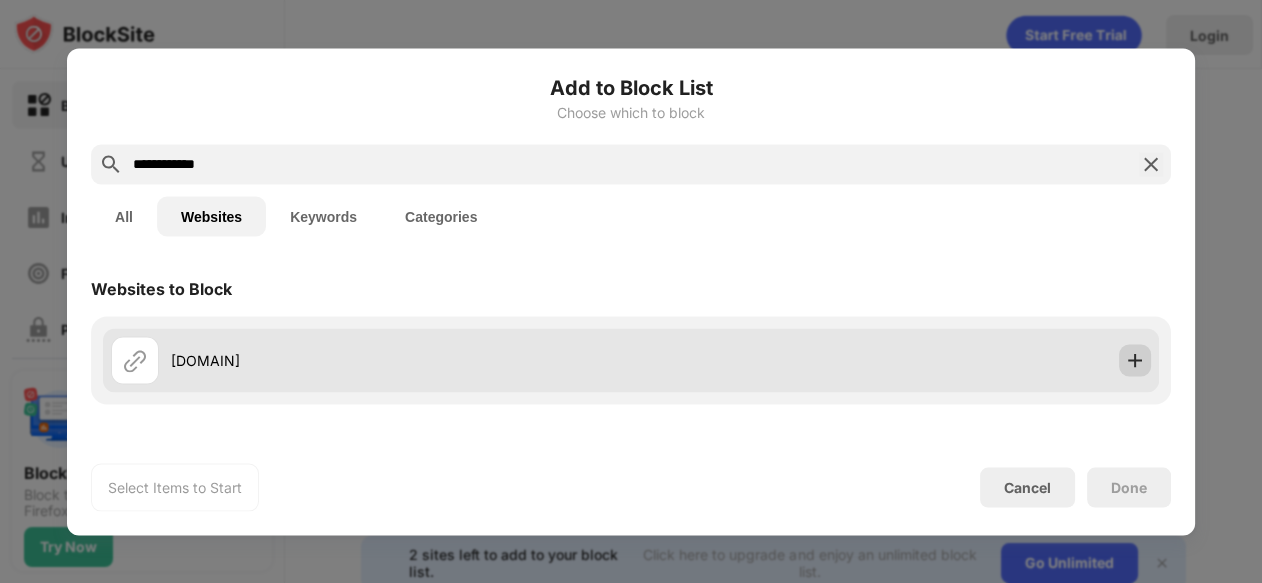type on "**********" 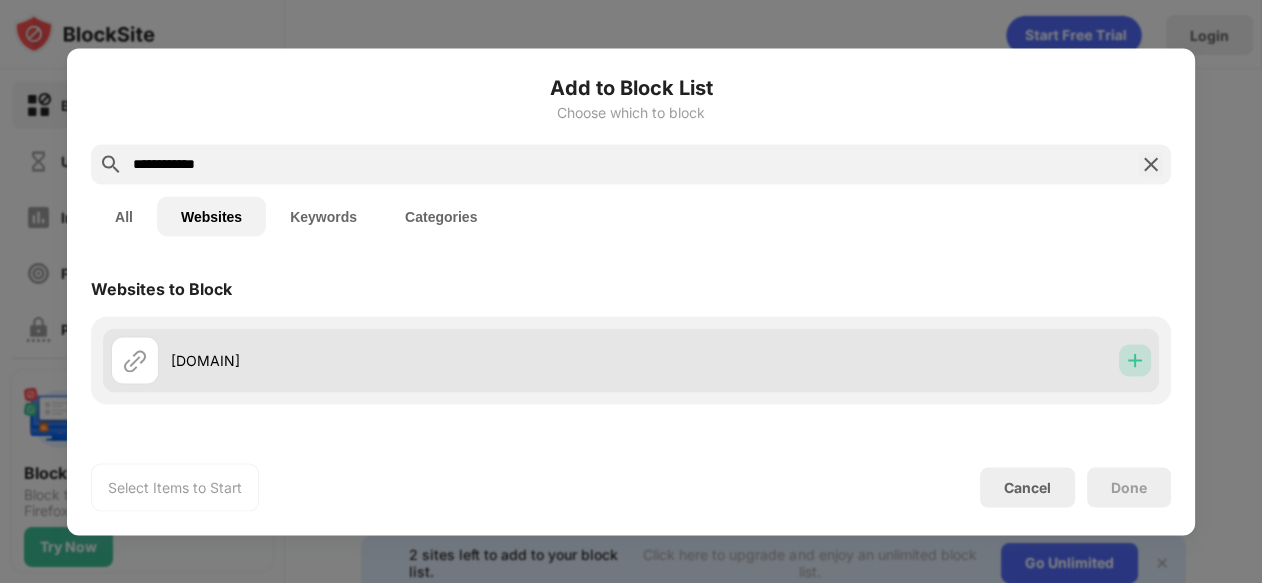 click at bounding box center [1135, 360] 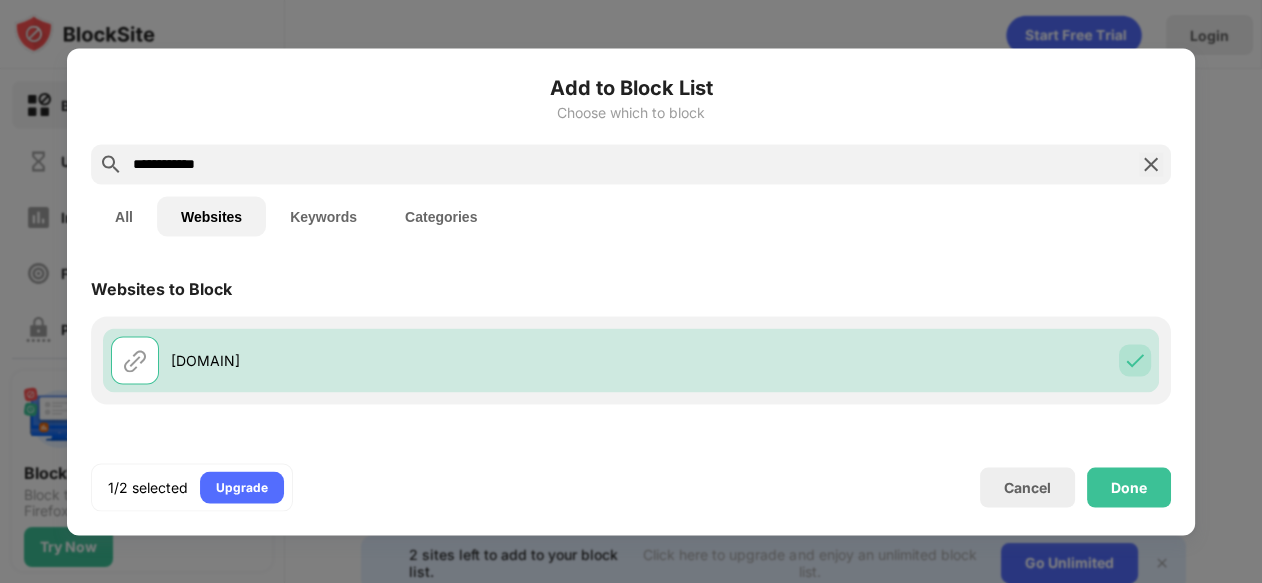 click on "**********" at bounding box center (631, 164) 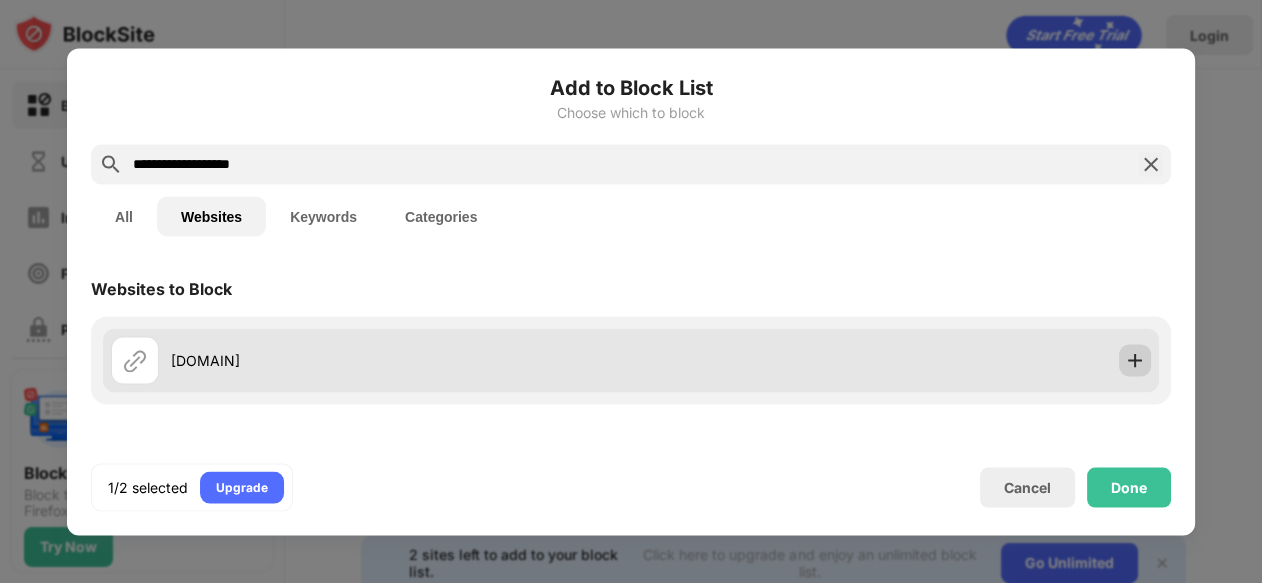 type on "**********" 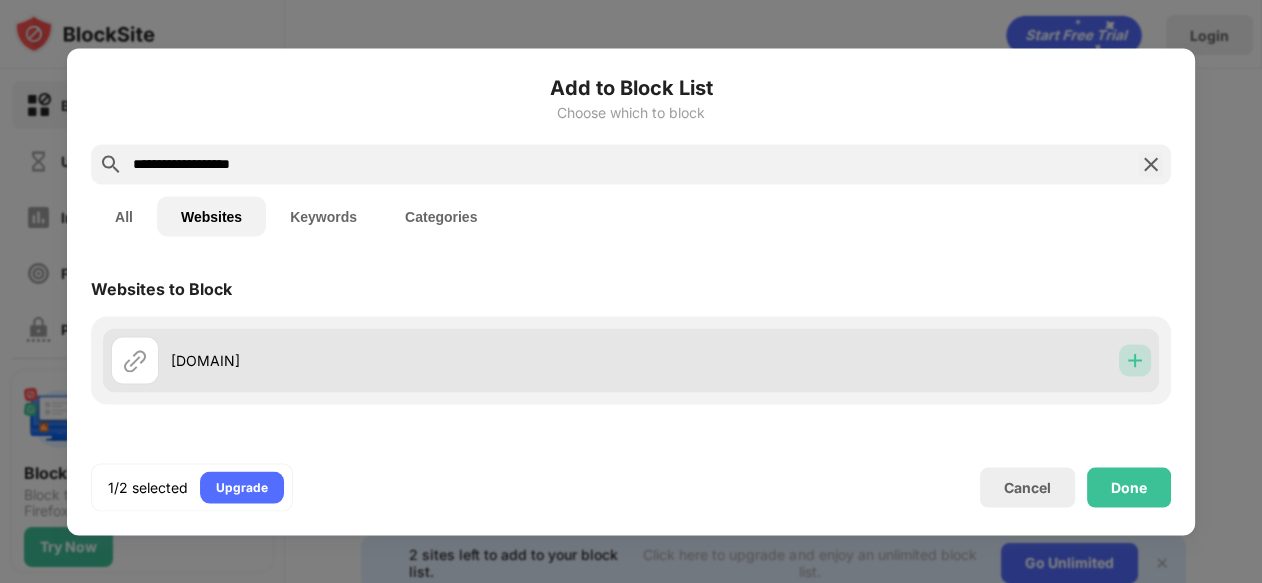 click at bounding box center [1135, 360] 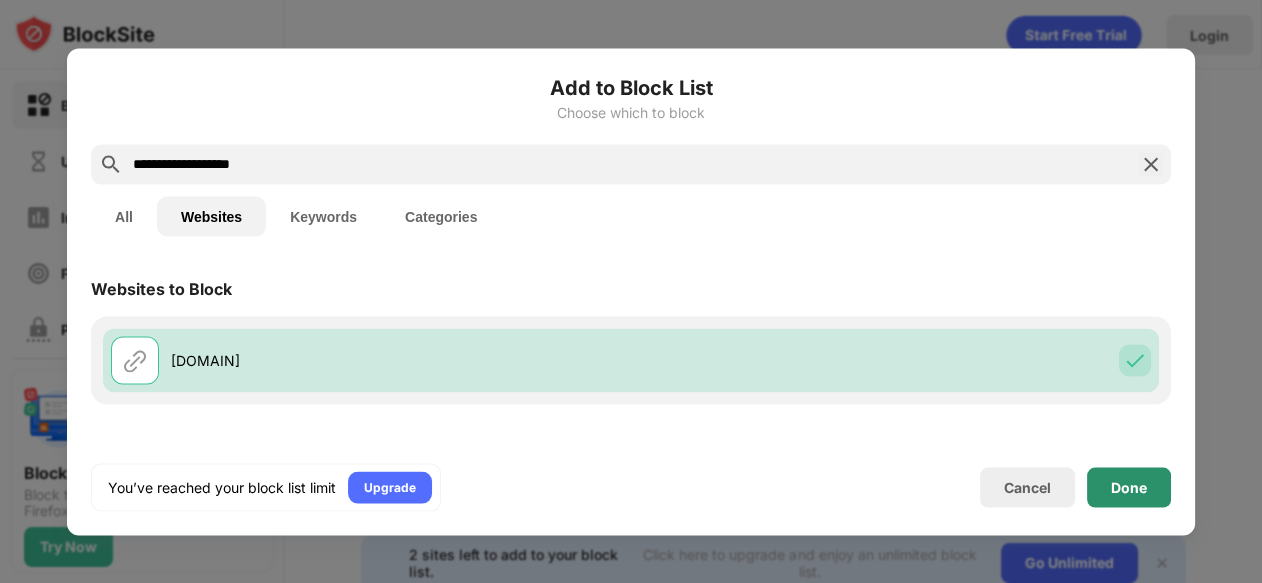 click on "Done" at bounding box center (1129, 487) 